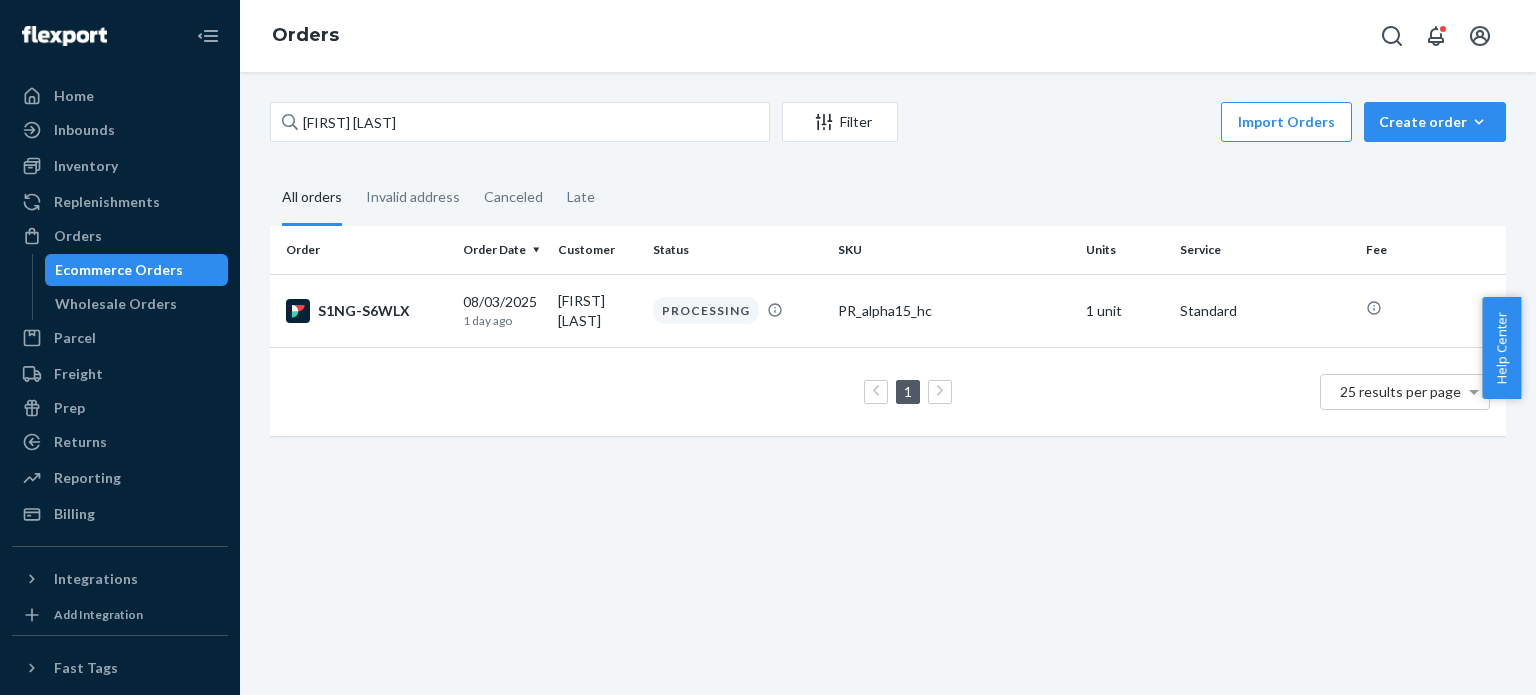click on "[FIRST] [LAST]" at bounding box center (520, 122) 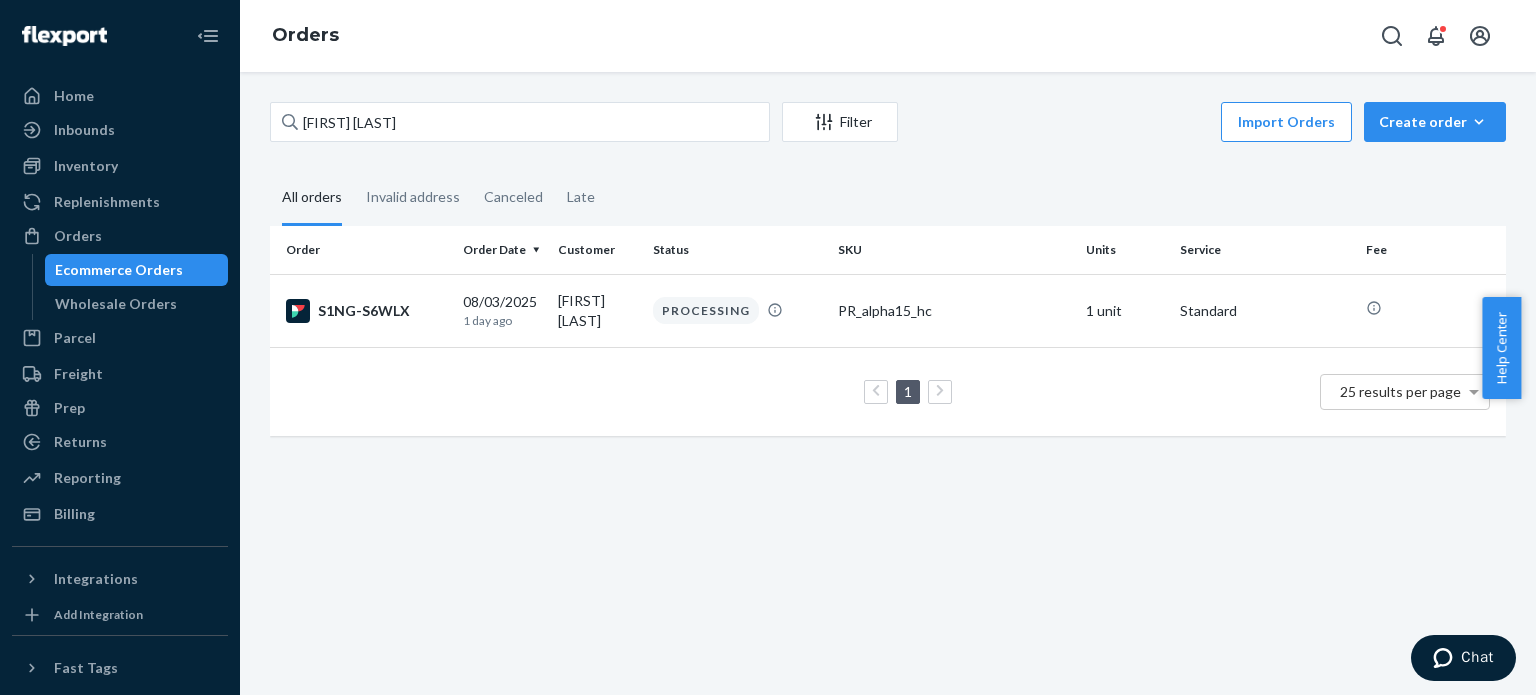 scroll, scrollTop: 0, scrollLeft: 0, axis: both 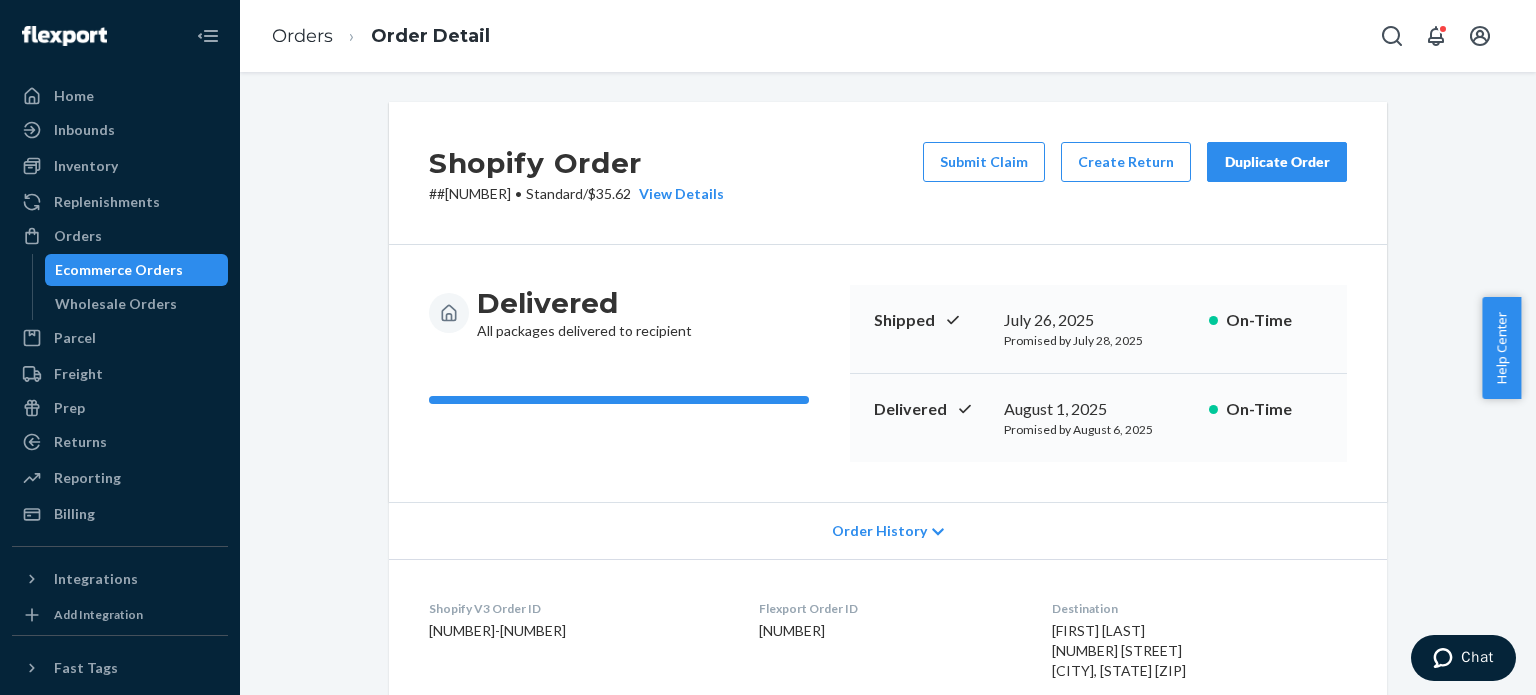 click on "Submit Claim" at bounding box center (984, 162) 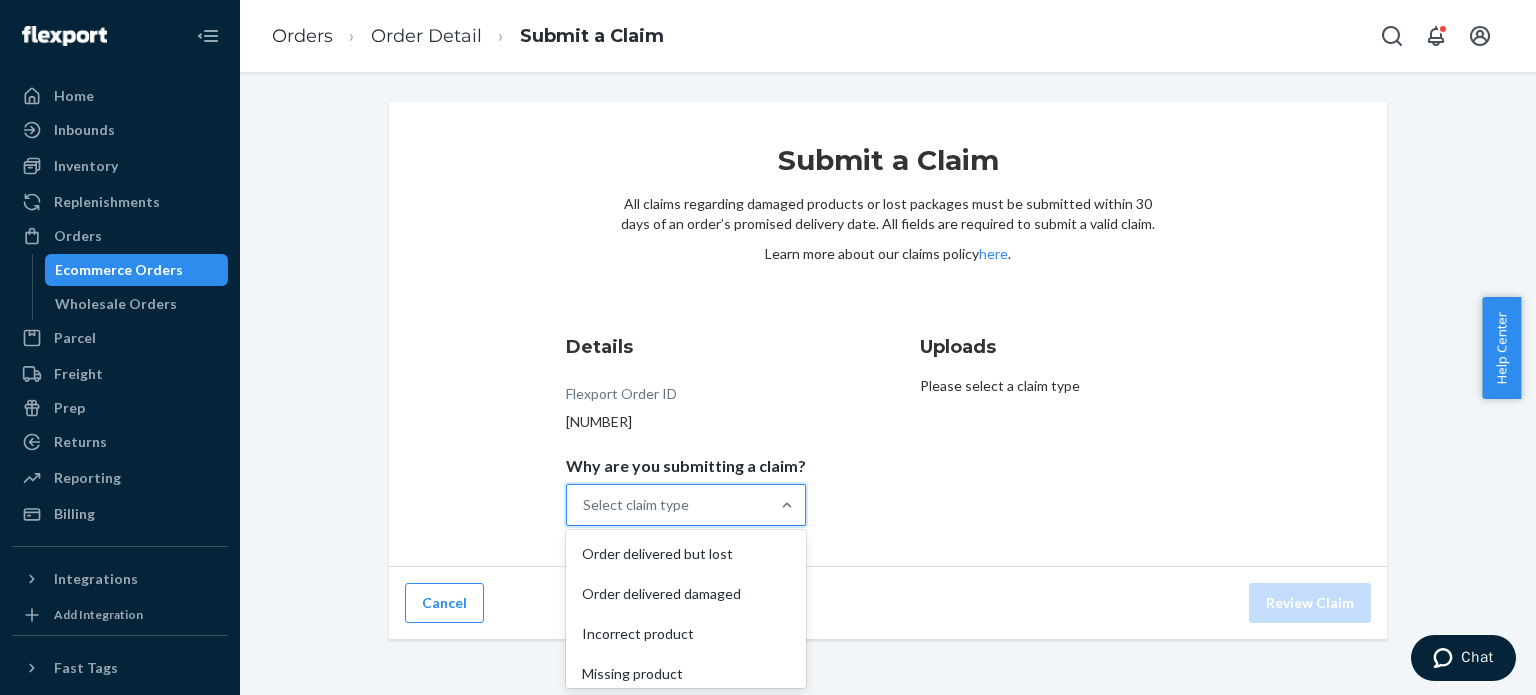 click on "Select claim type" at bounding box center [668, 505] 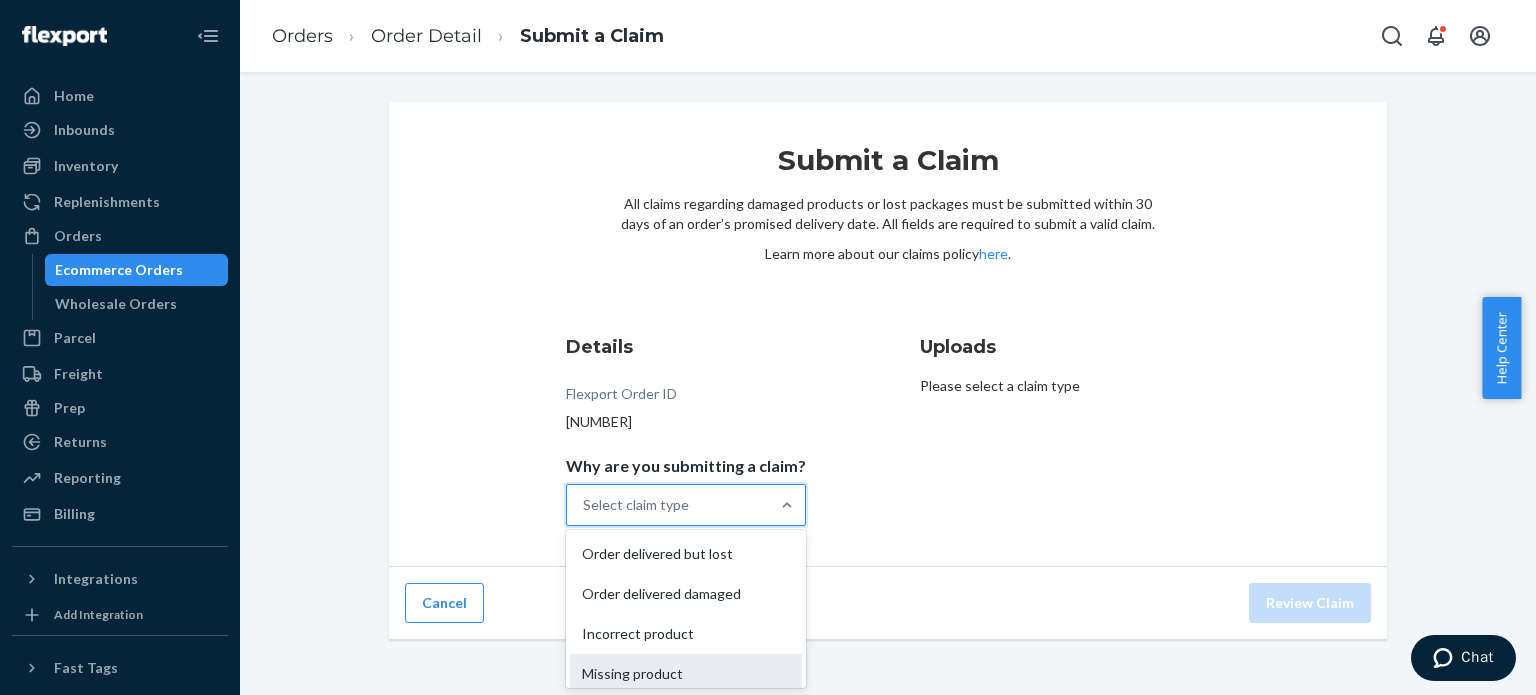 click on "Missing product" at bounding box center (686, 674) 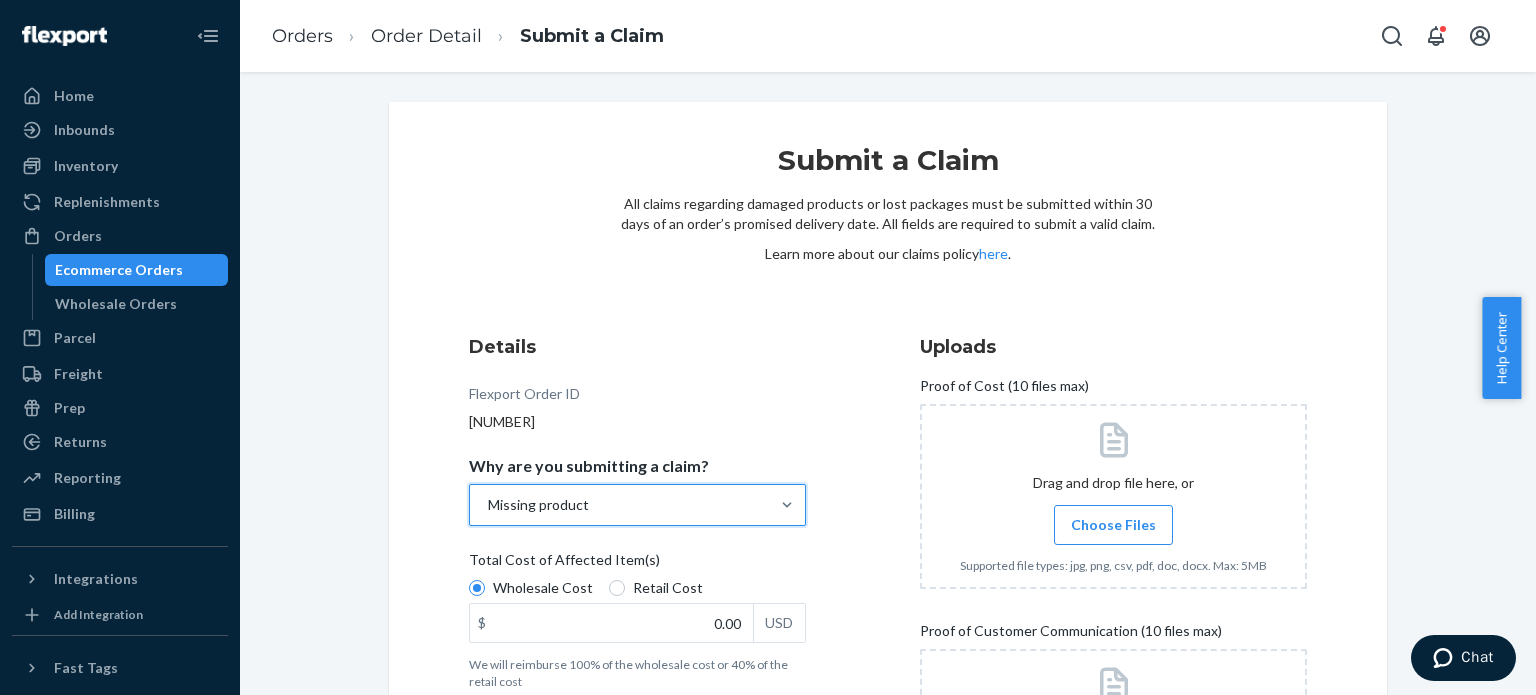 scroll, scrollTop: 300, scrollLeft: 0, axis: vertical 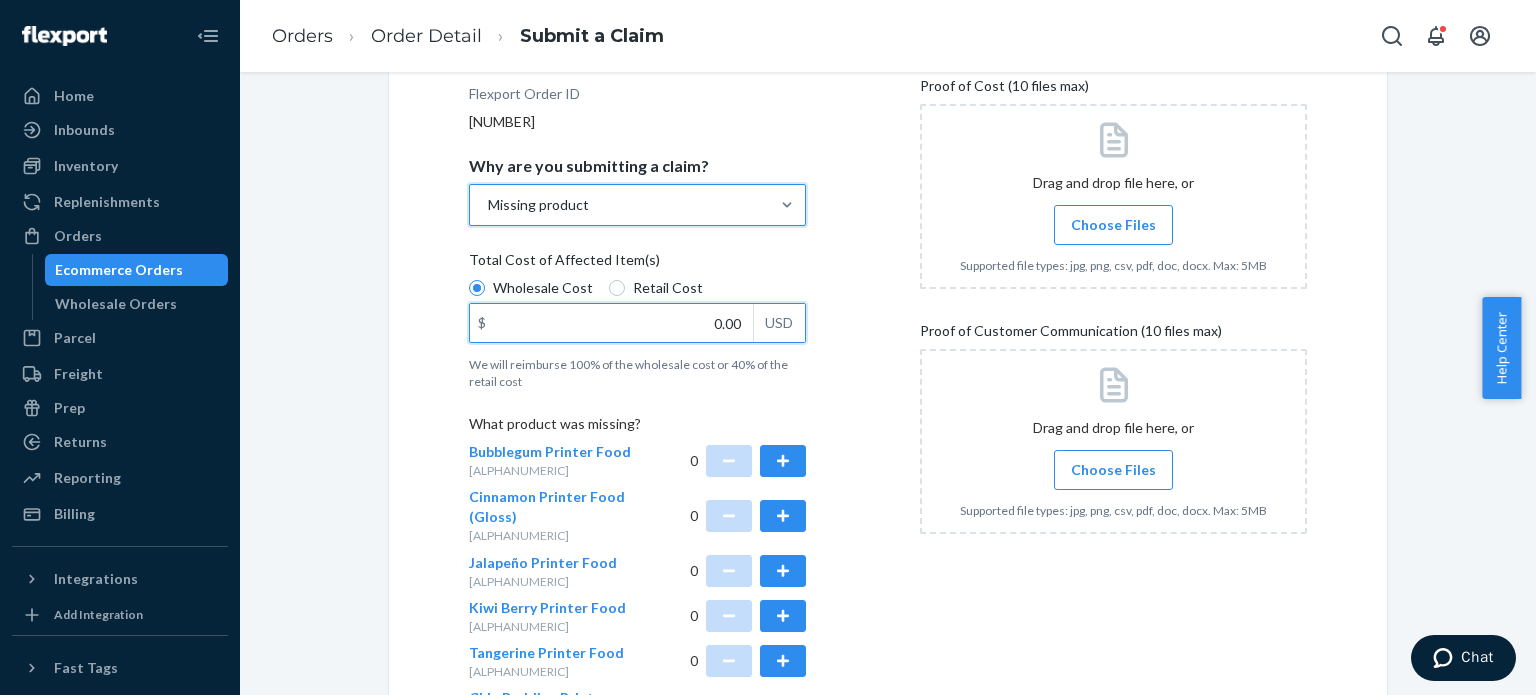 click on "0.00" at bounding box center [611, 323] 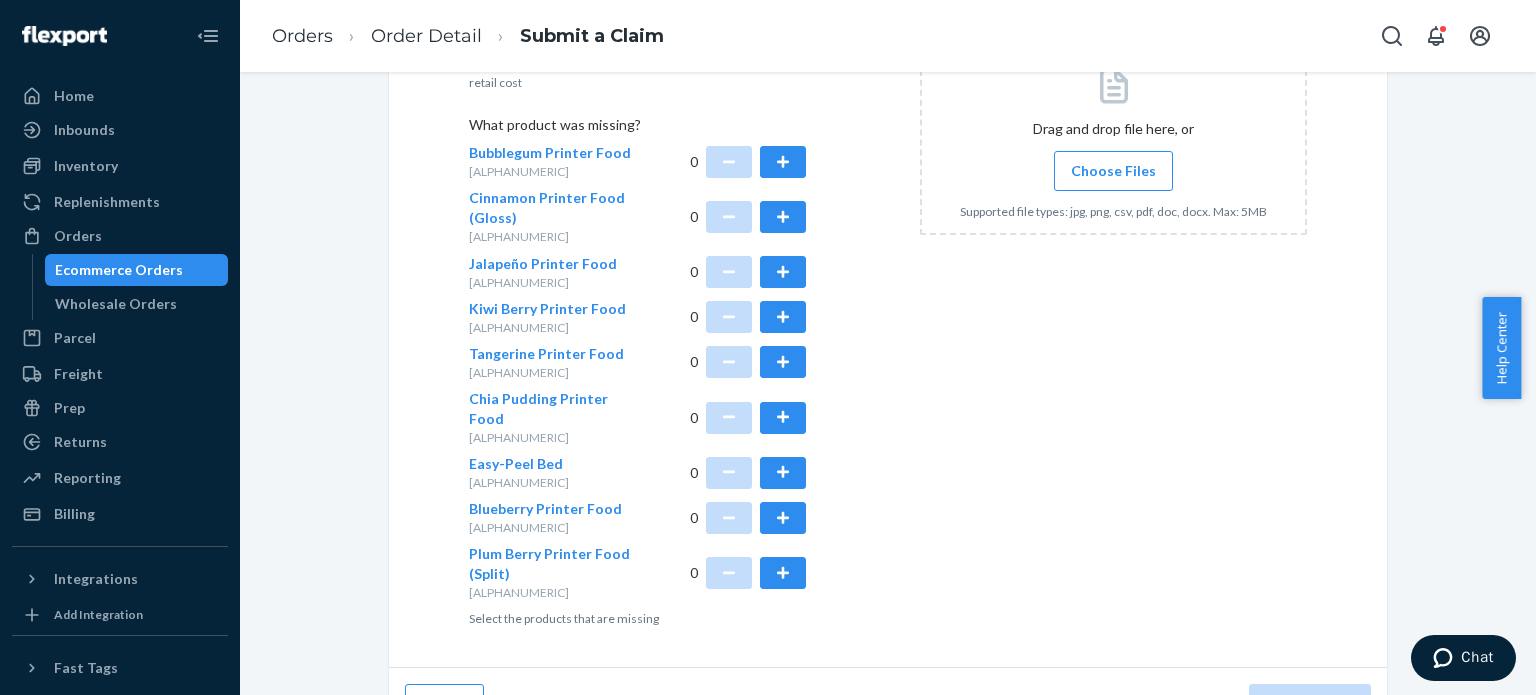 scroll, scrollTop: 600, scrollLeft: 0, axis: vertical 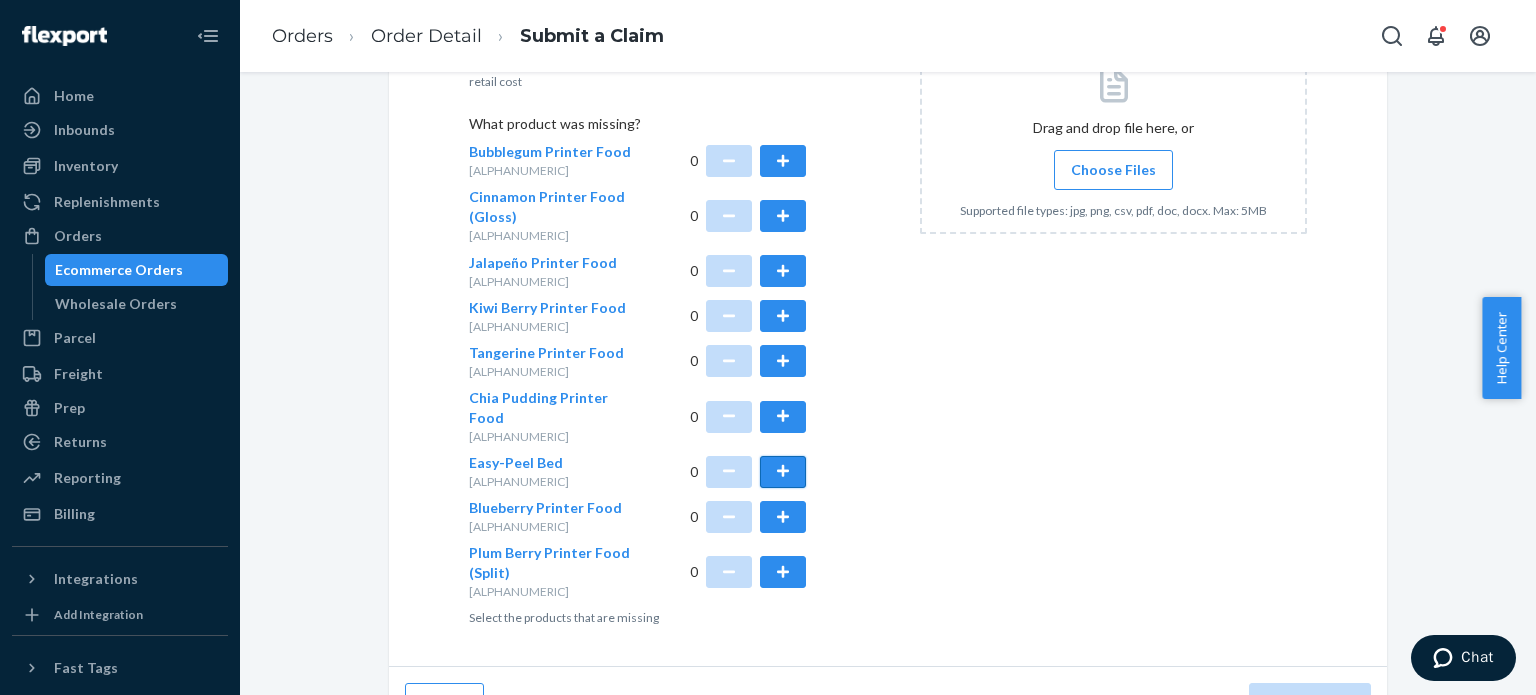 type on "1.38" 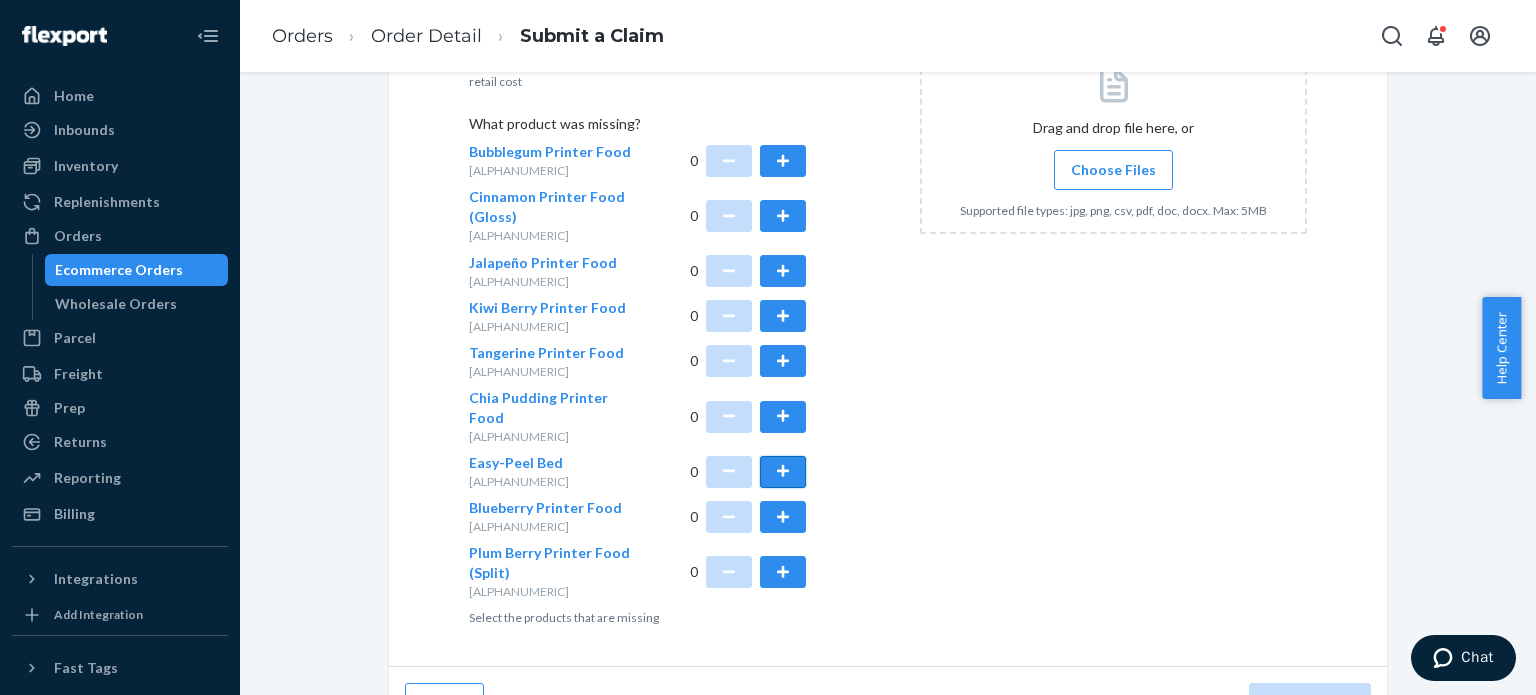 click at bounding box center (783, 472) 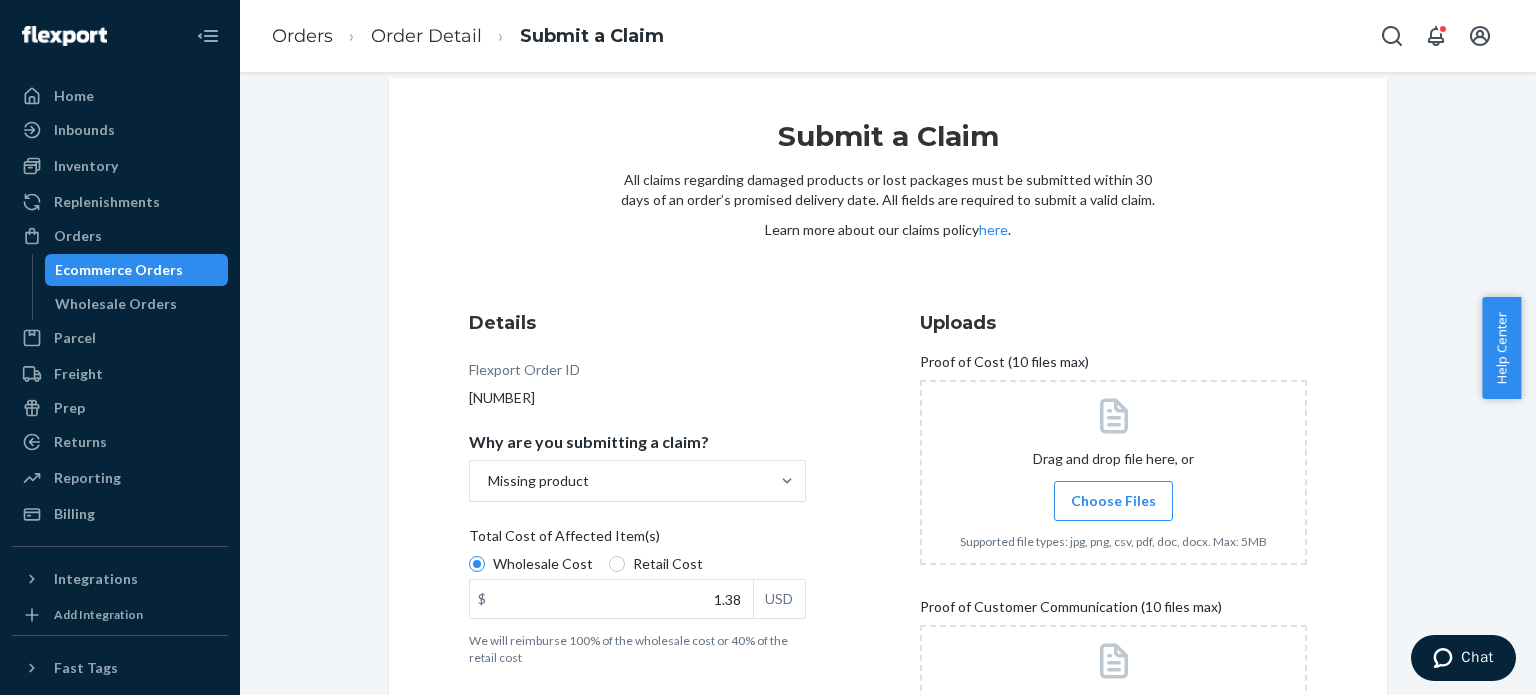 scroll, scrollTop: 224, scrollLeft: 0, axis: vertical 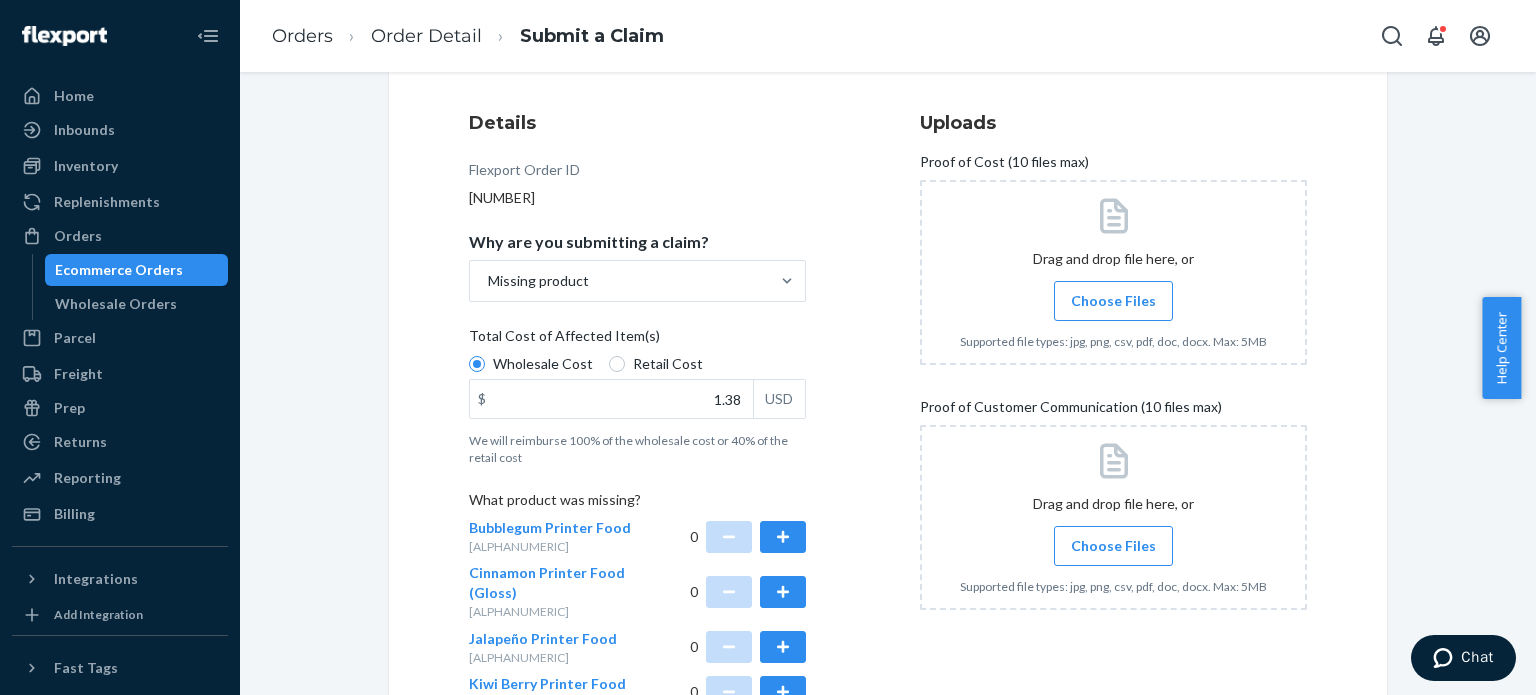click on "Choose Files" at bounding box center [1113, 301] 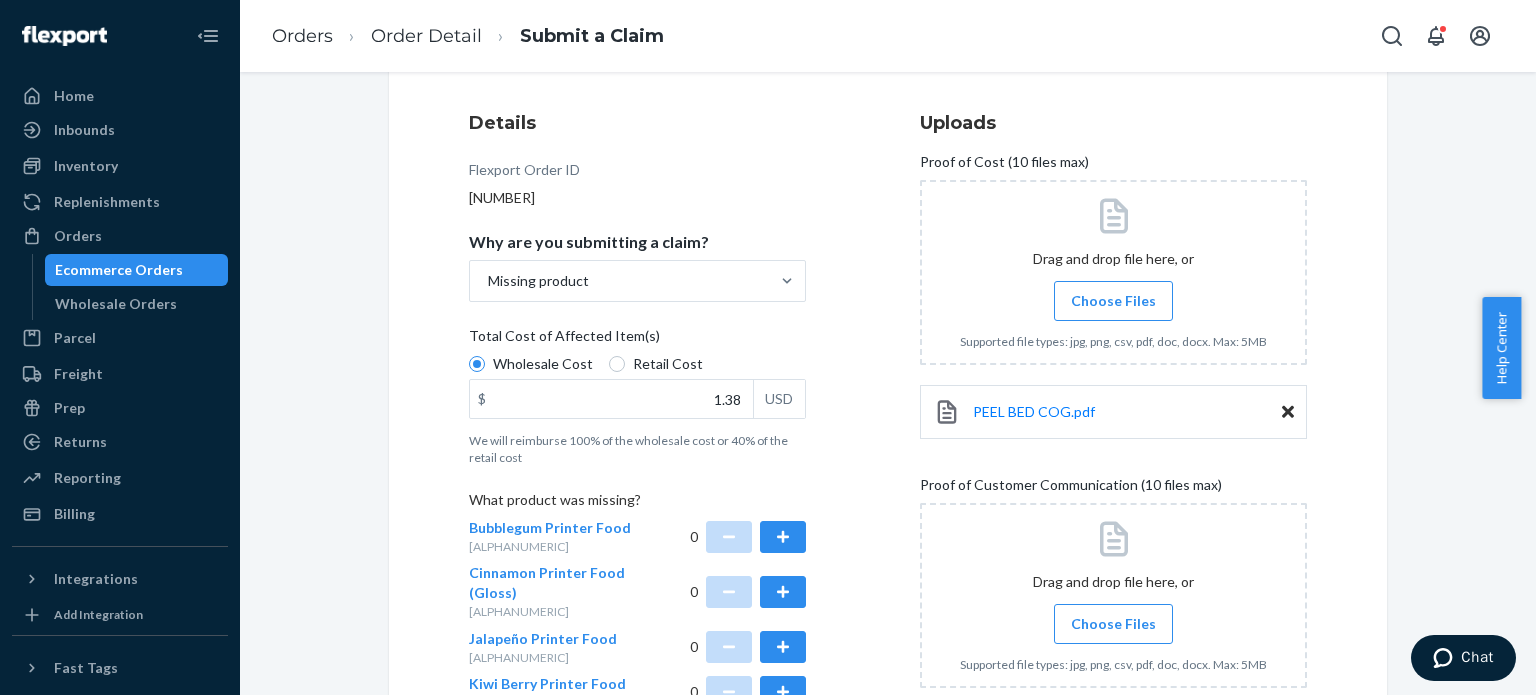 click on "Choose Files" at bounding box center (1113, 624) 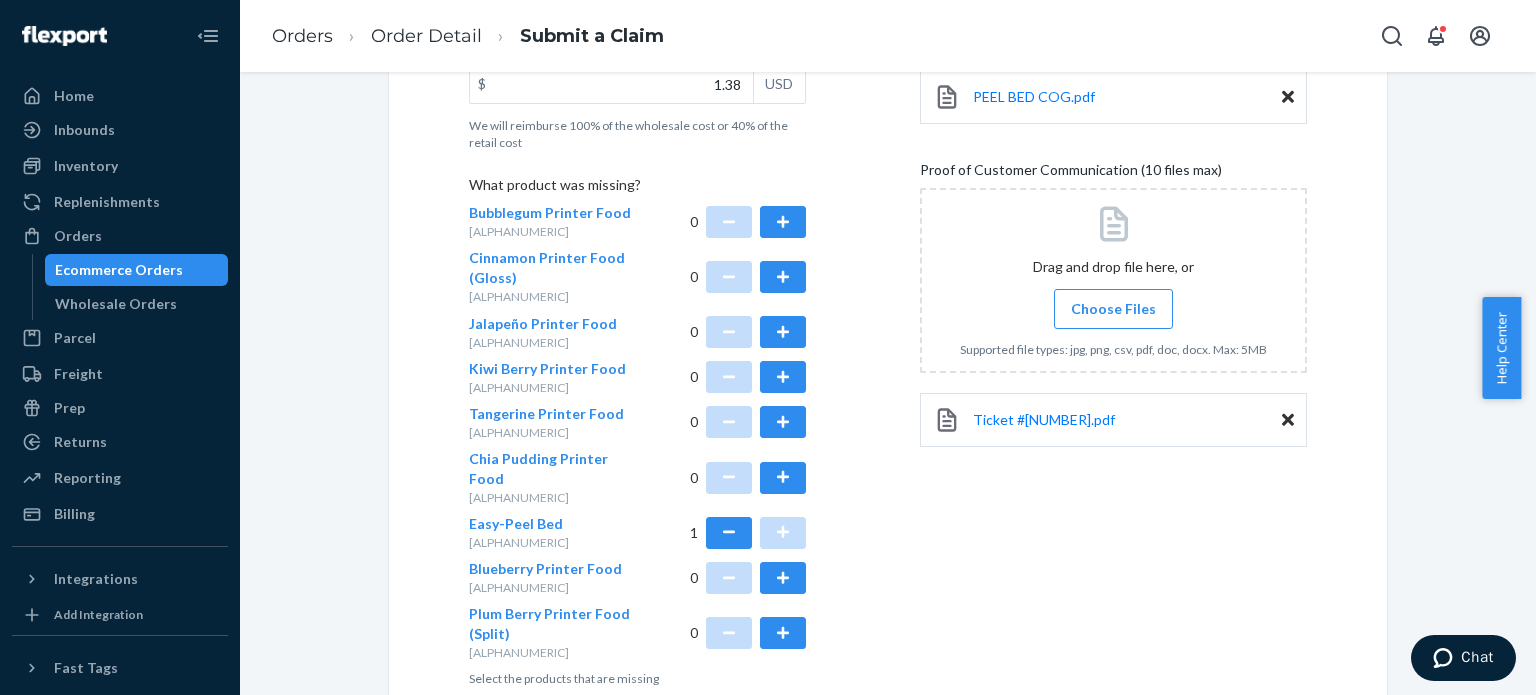 scroll, scrollTop: 624, scrollLeft: 0, axis: vertical 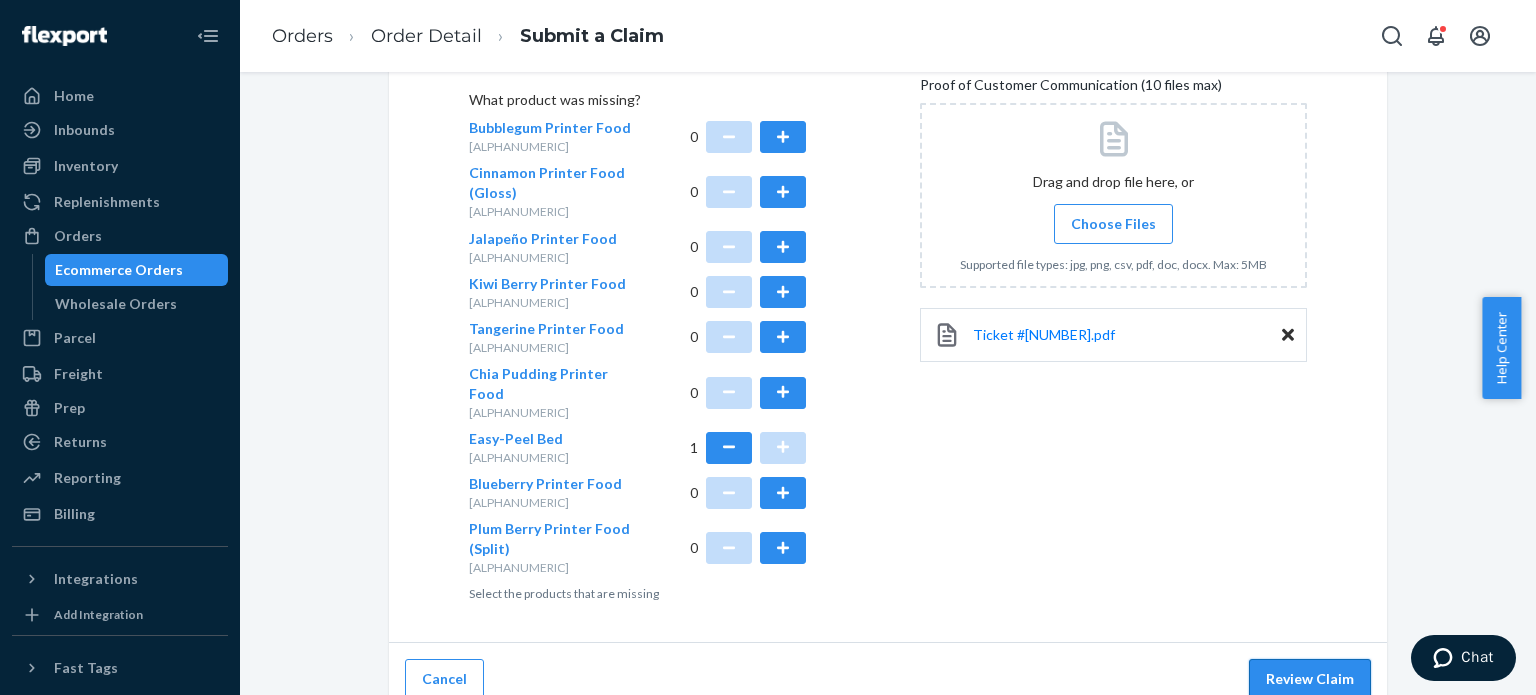 click on "Review Claim" at bounding box center [1310, 679] 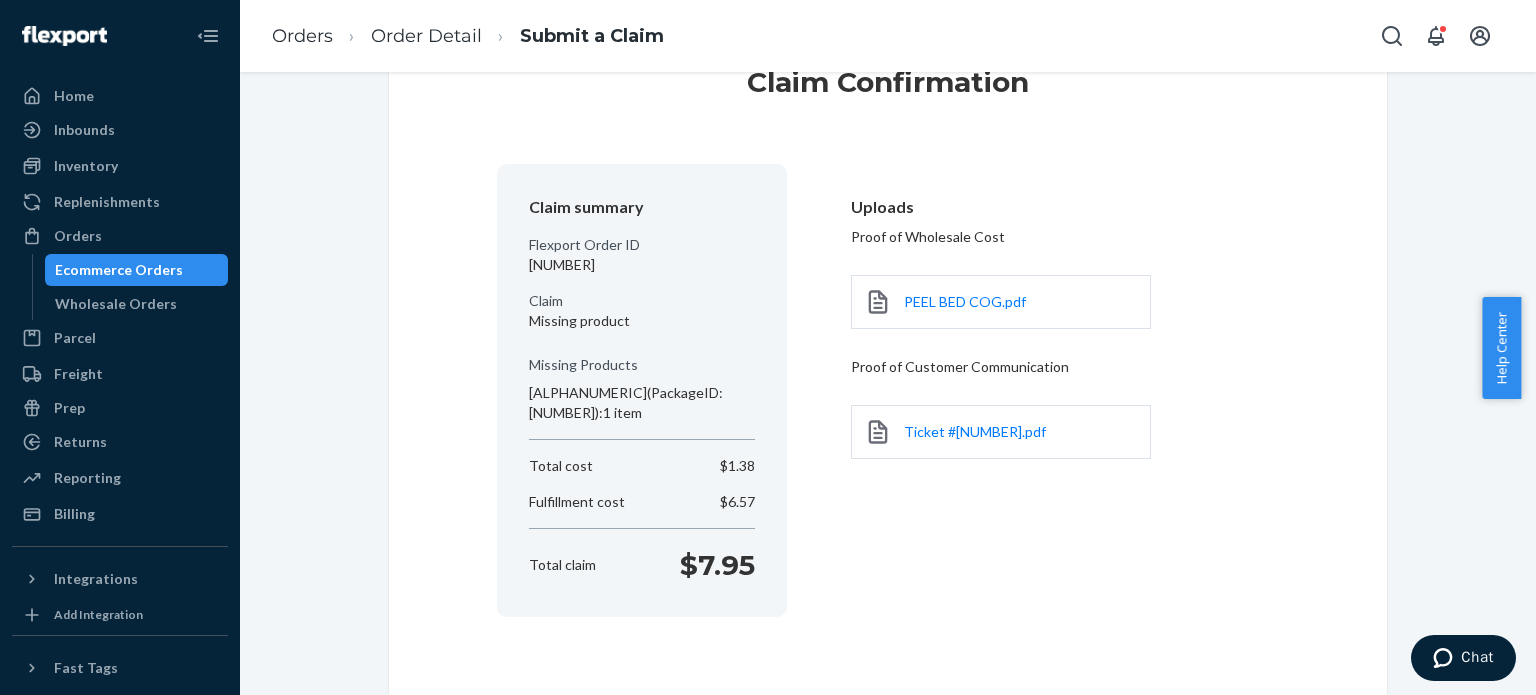 scroll, scrollTop: 160, scrollLeft: 0, axis: vertical 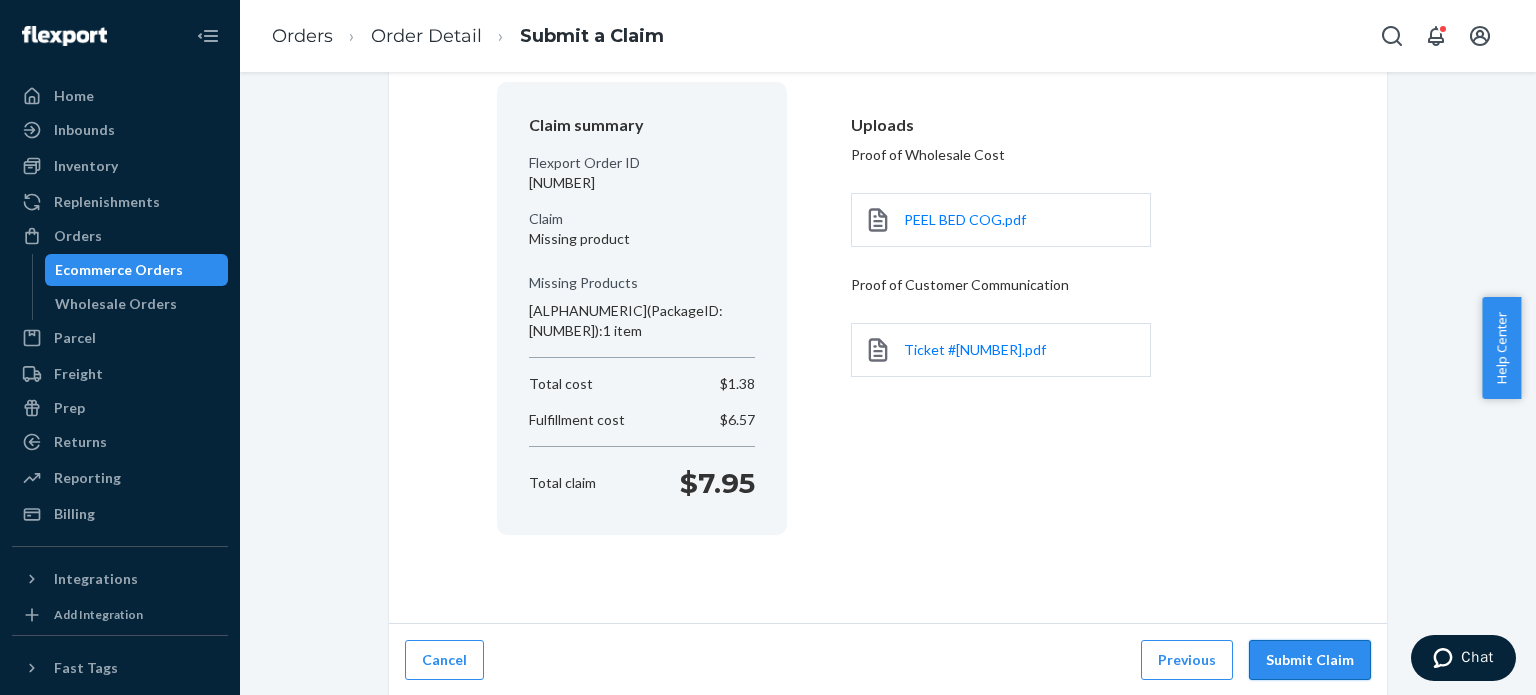 click on "Submit Claim" at bounding box center (1310, 660) 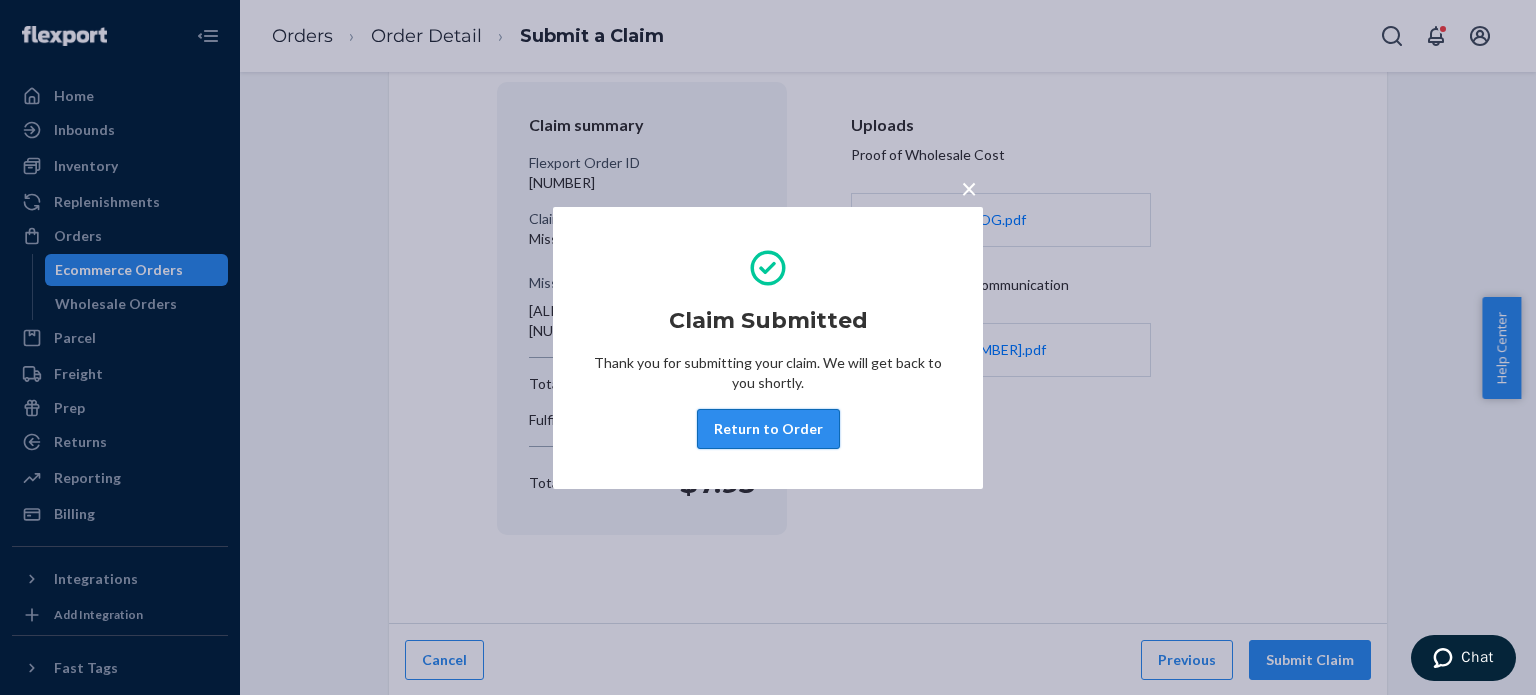 click on "Return to Order" at bounding box center [768, 429] 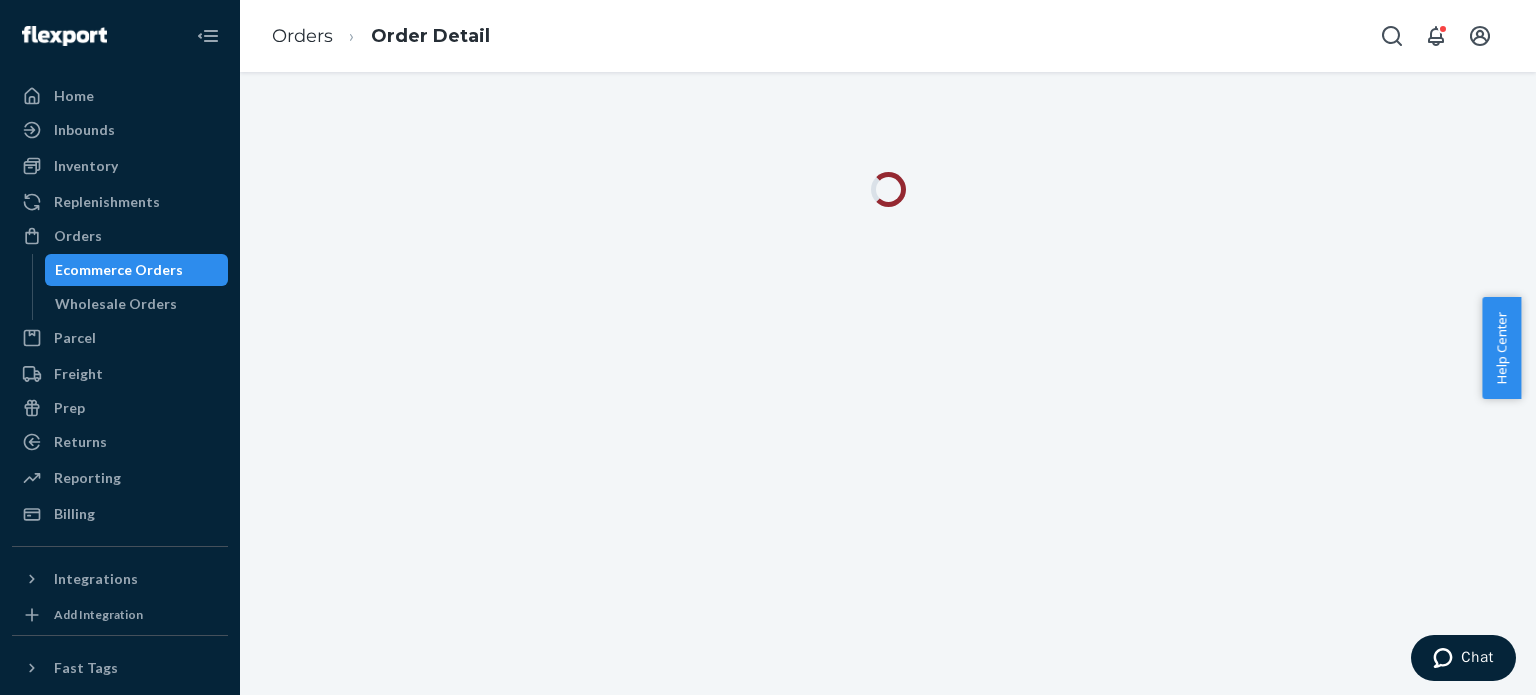 scroll, scrollTop: 0, scrollLeft: 0, axis: both 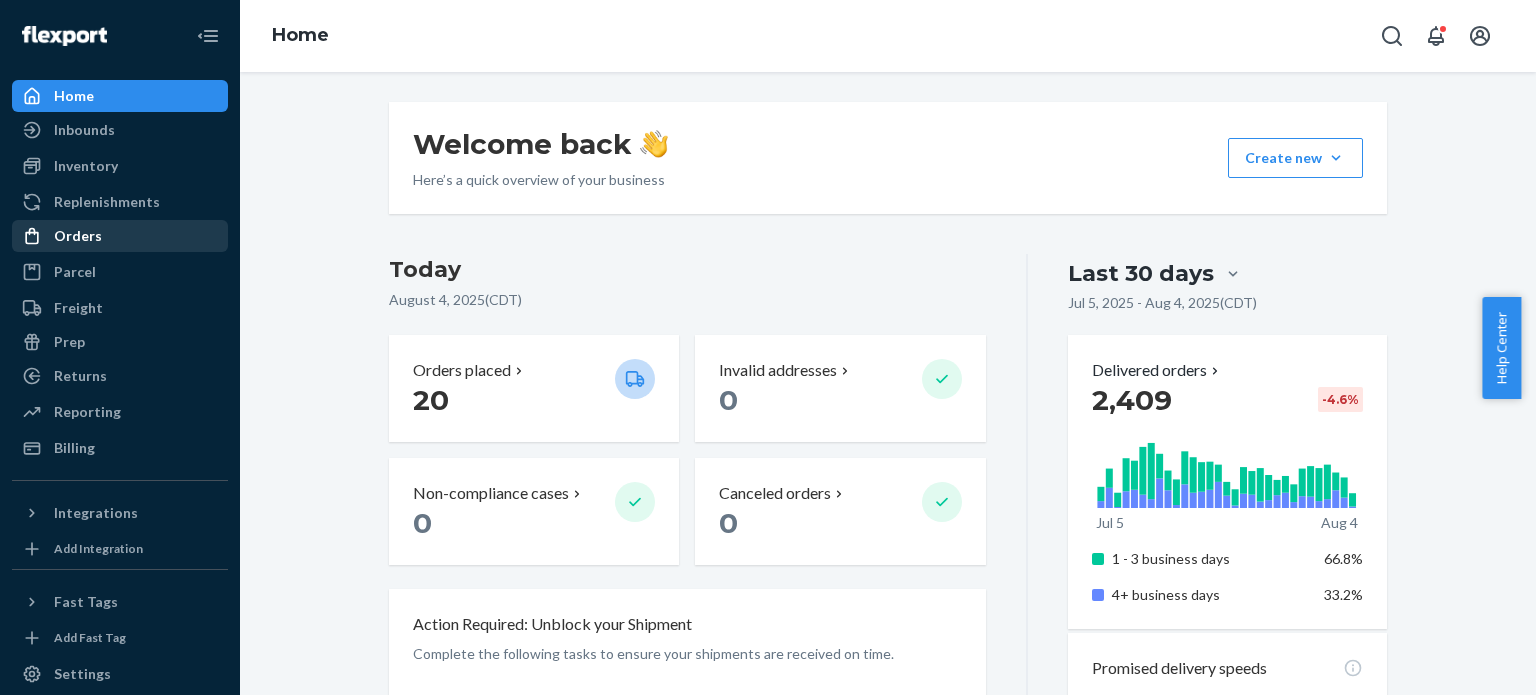click on "Orders Ecommerce Orders Wholesale Orders" at bounding box center [120, 237] 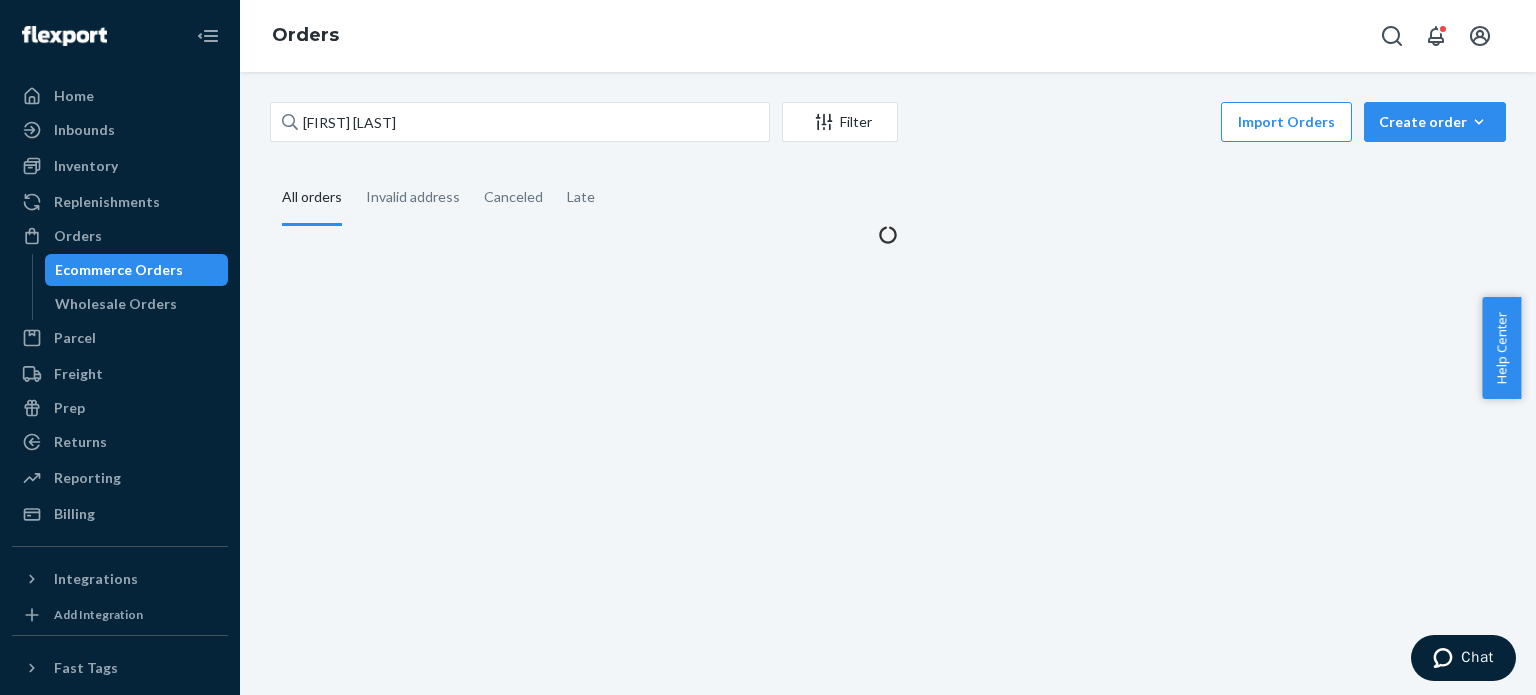 scroll, scrollTop: 0, scrollLeft: 0, axis: both 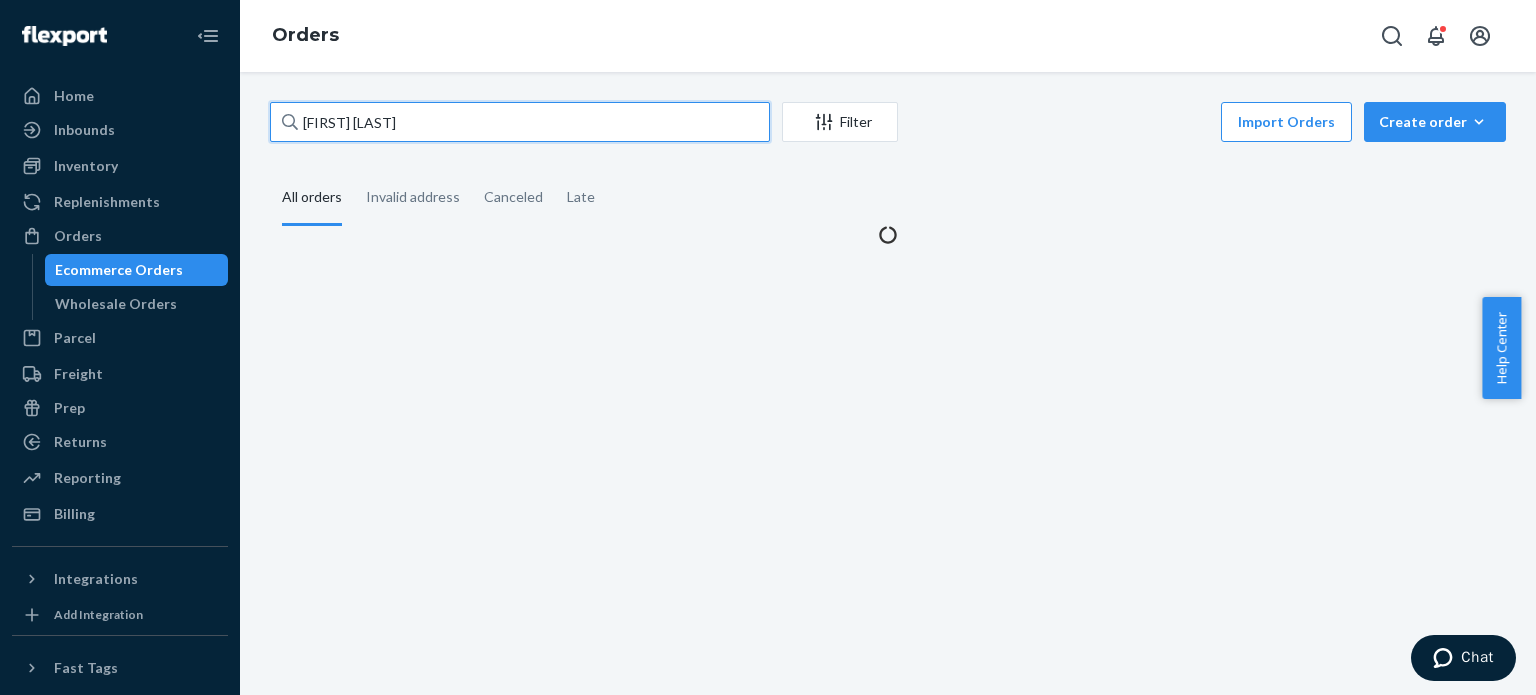 click on "[FIRST] [LAST]" at bounding box center [520, 122] 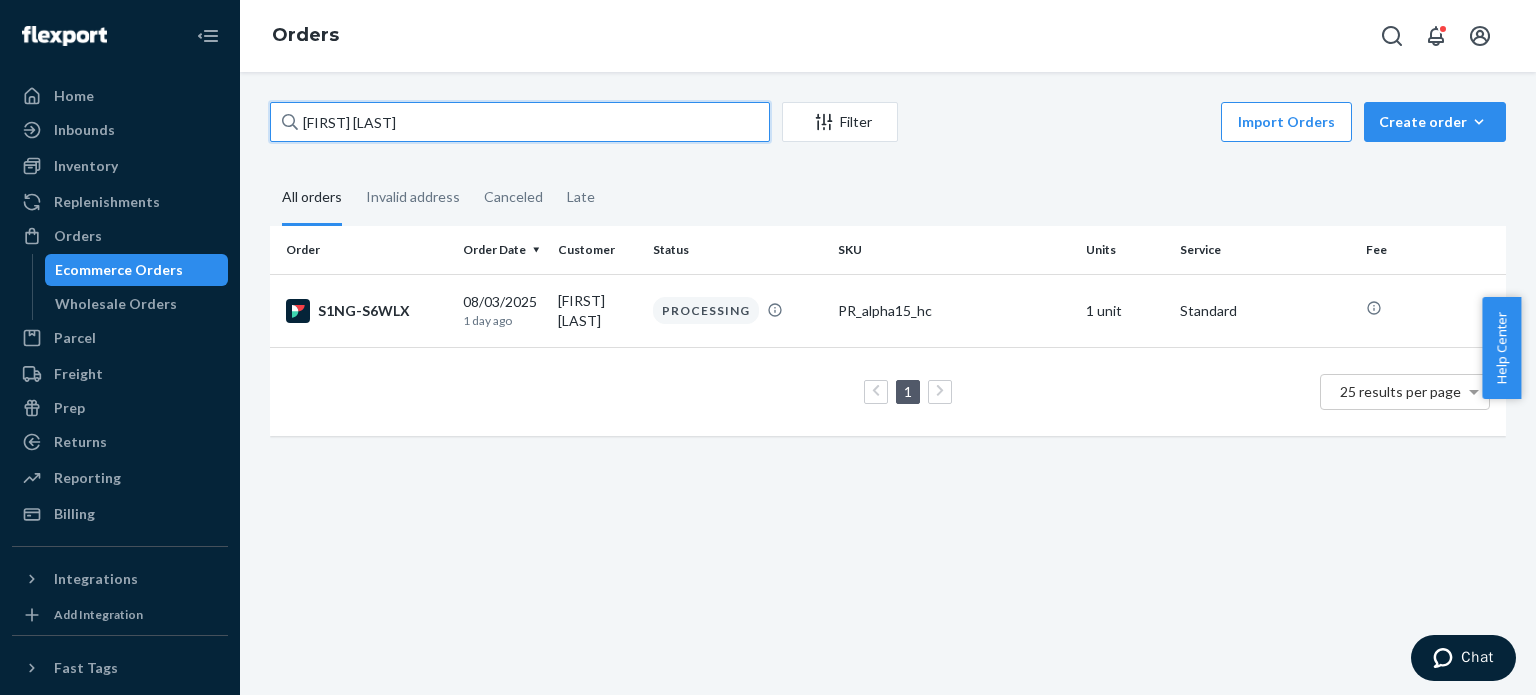 click on "[FIRST] [LAST]" at bounding box center (520, 122) 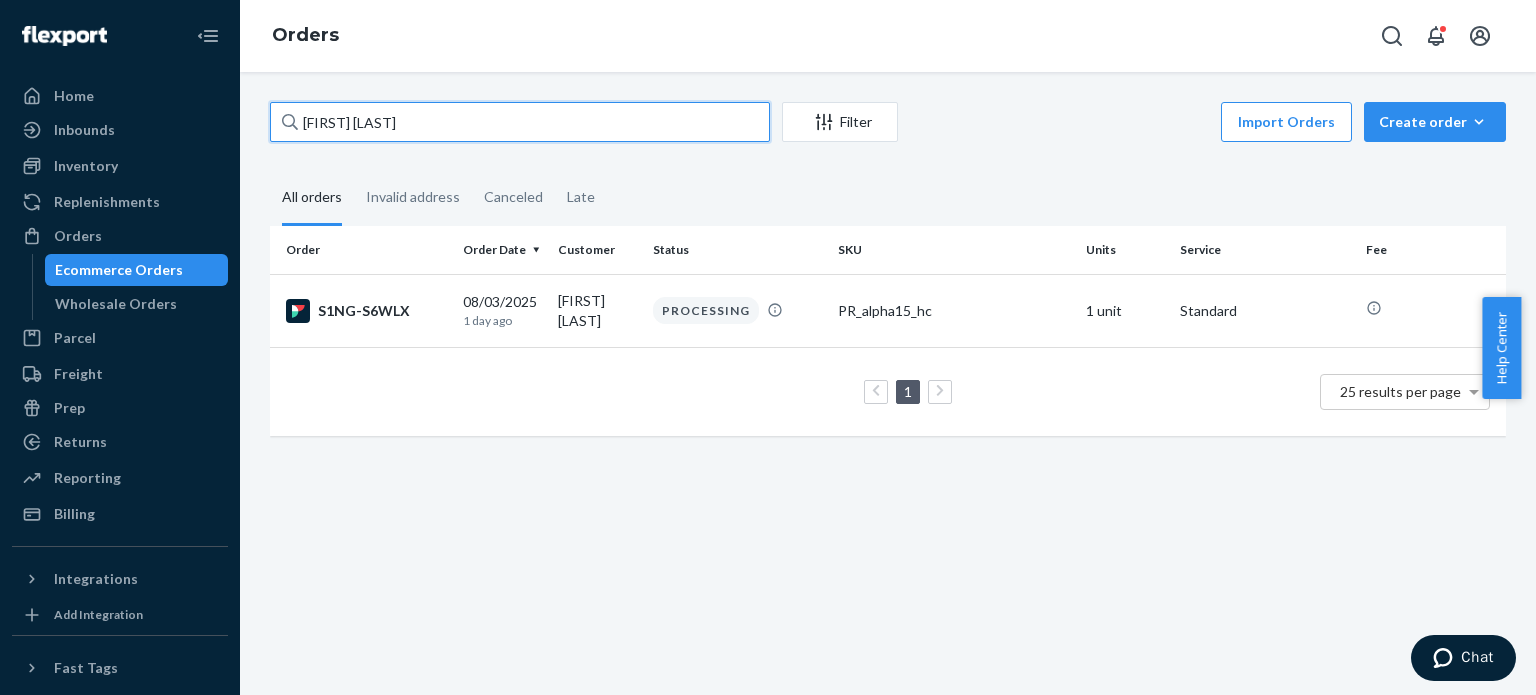 click on "[FIRST] [LAST]" at bounding box center [520, 122] 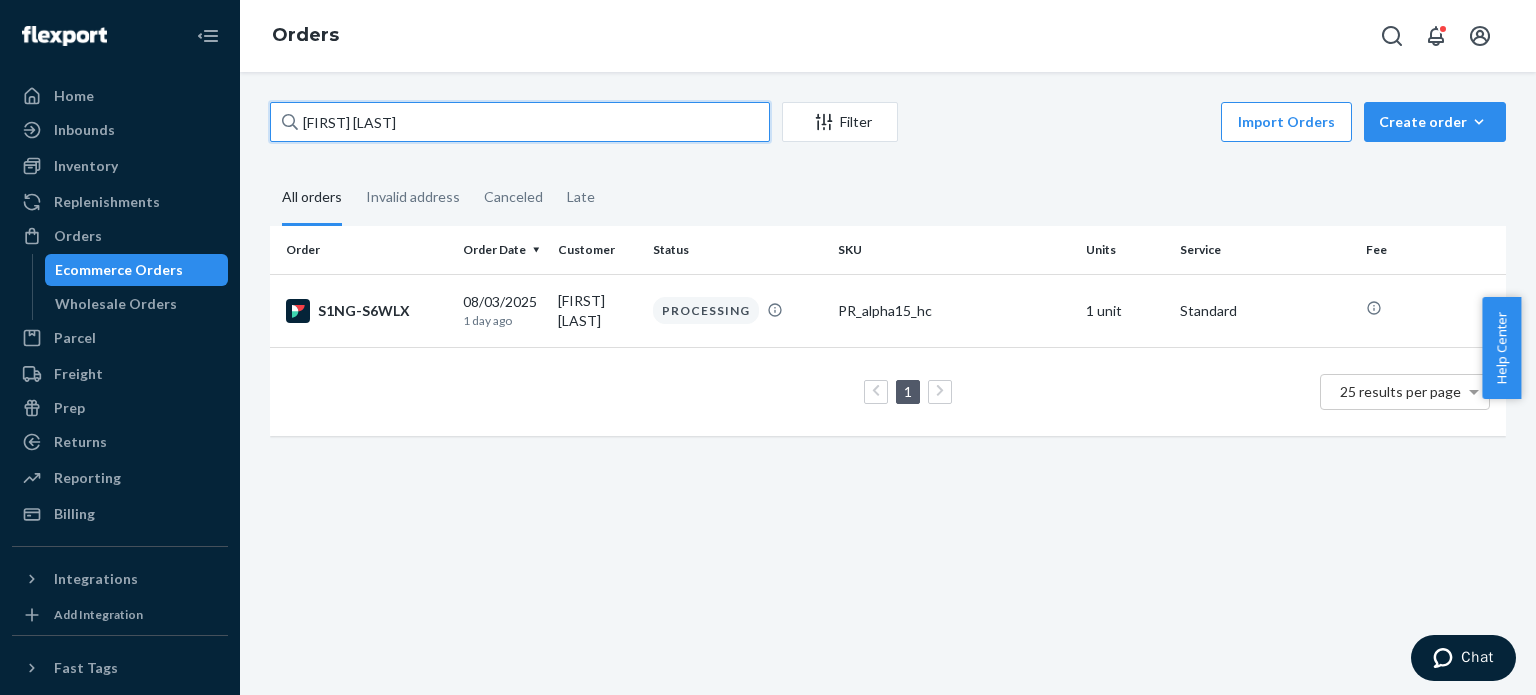 click on "[FIRST] [LAST]" at bounding box center (520, 122) 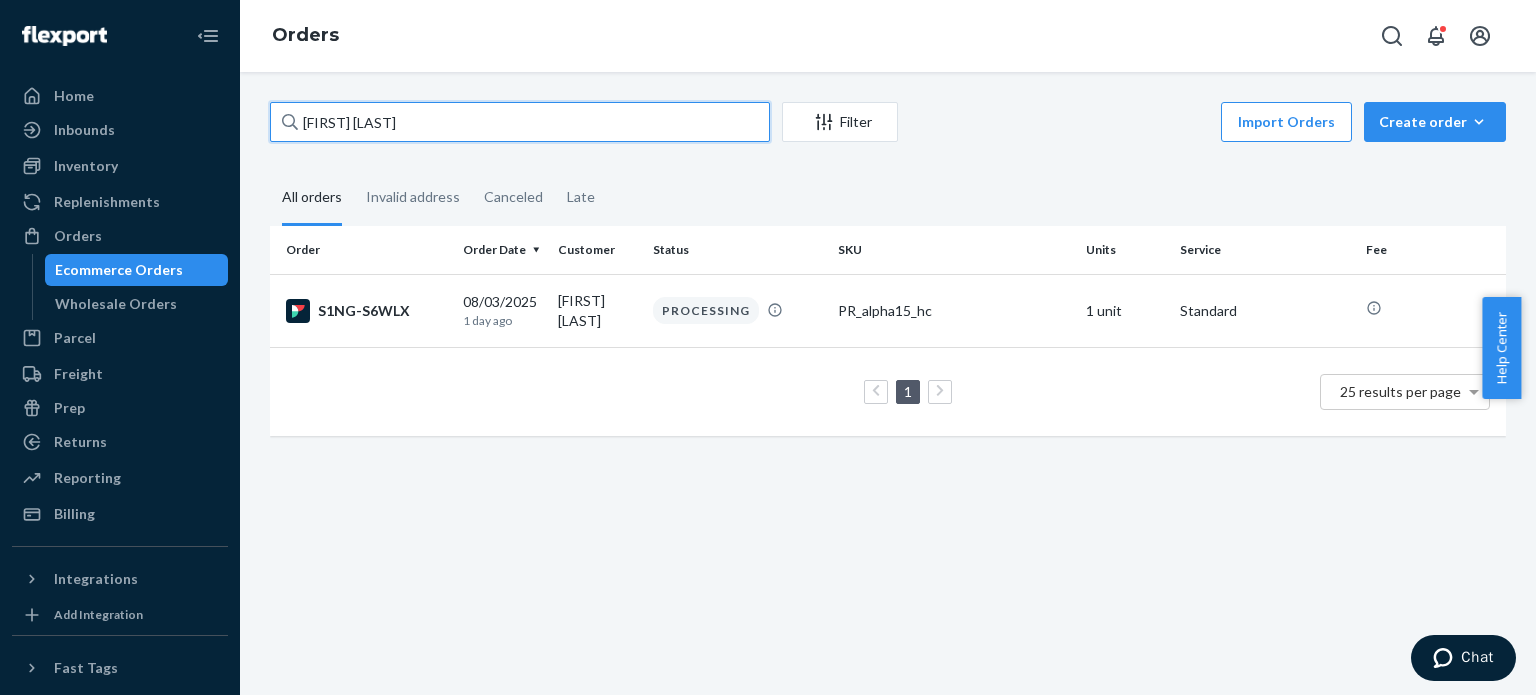 click on "[FIRST] [LAST]" at bounding box center [520, 122] 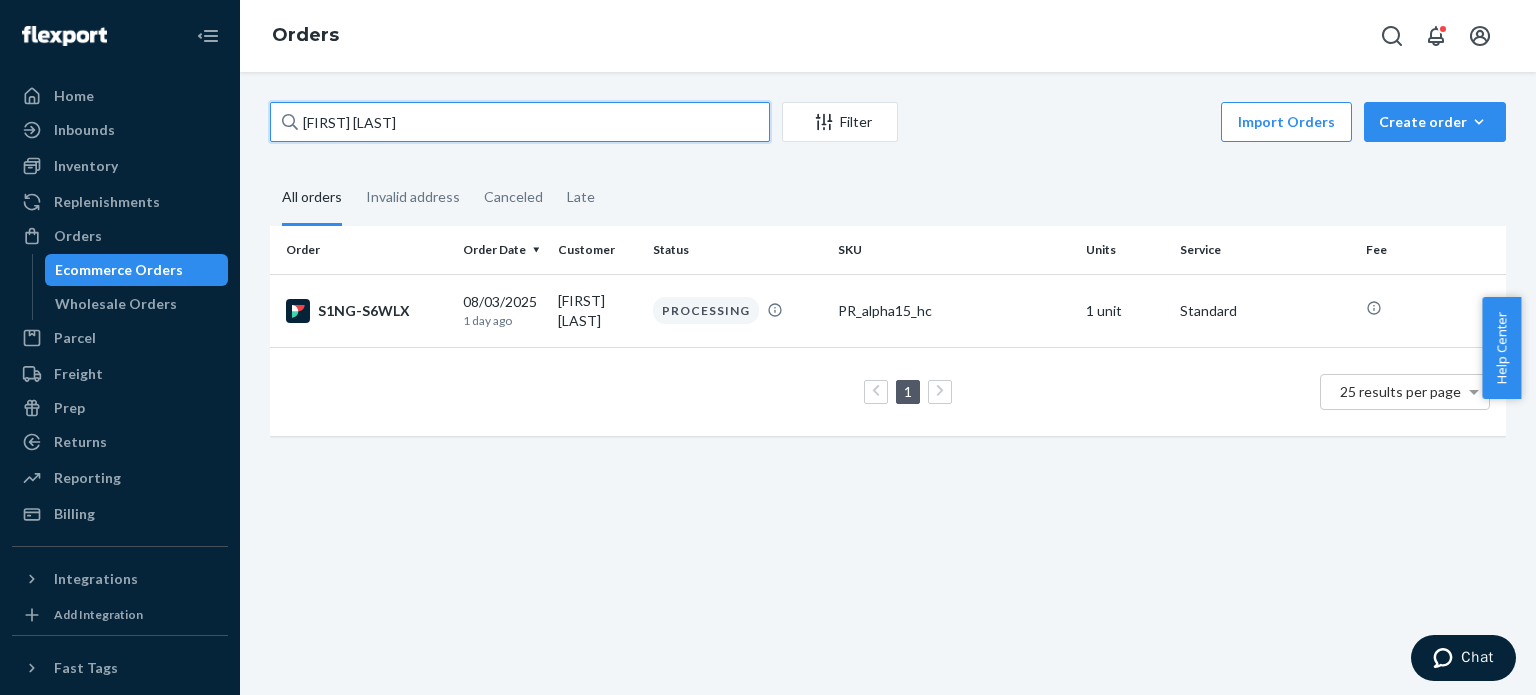 click on "[FIRST] [LAST]" at bounding box center (520, 122) 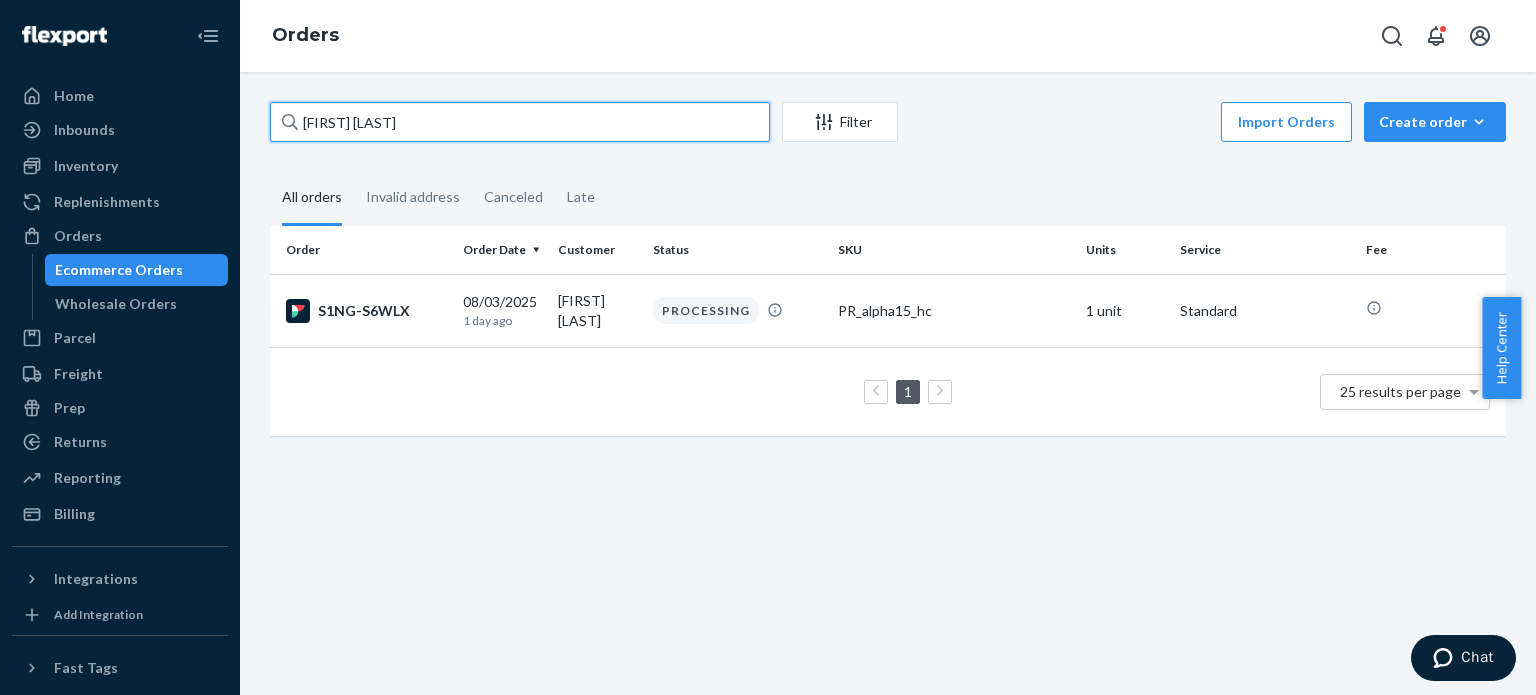 click on "[FIRST] [LAST]" at bounding box center (520, 122) 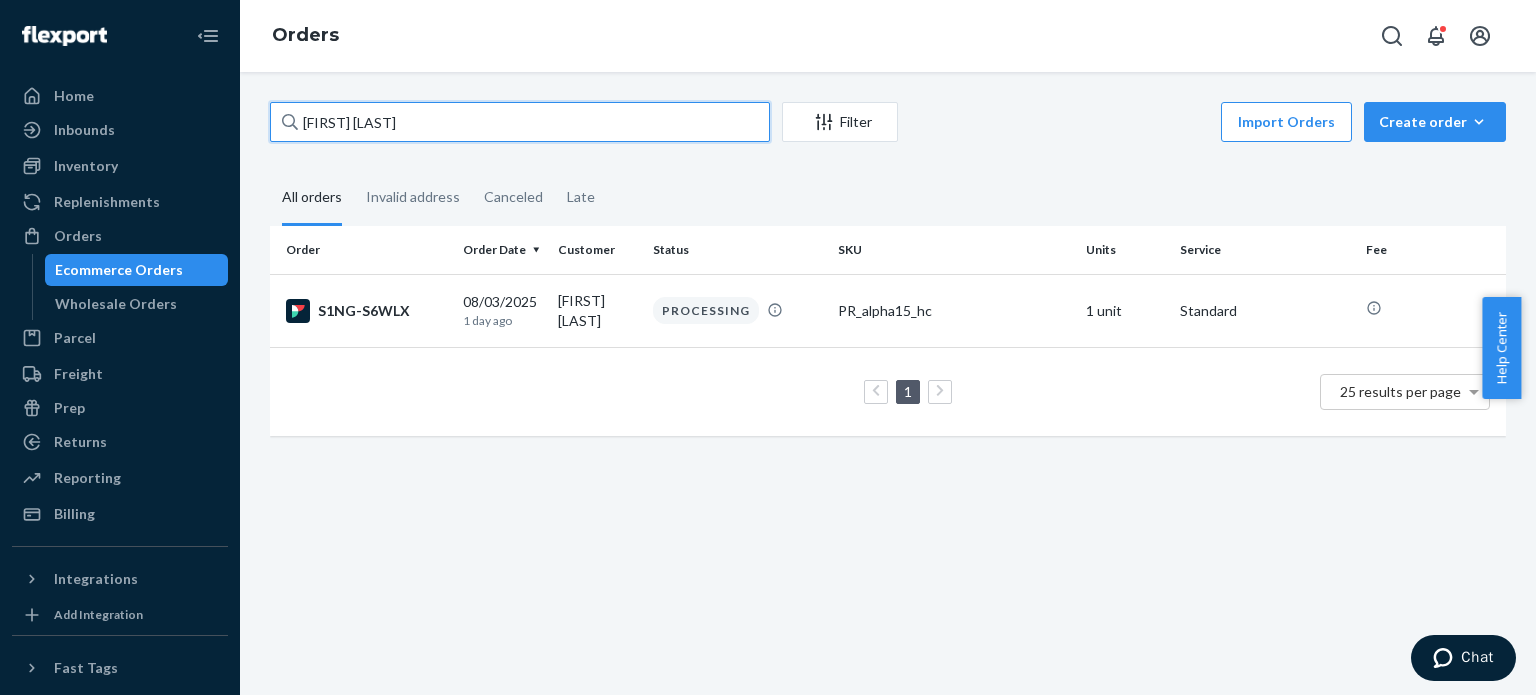 click on "[FIRST] [LAST]" at bounding box center [520, 122] 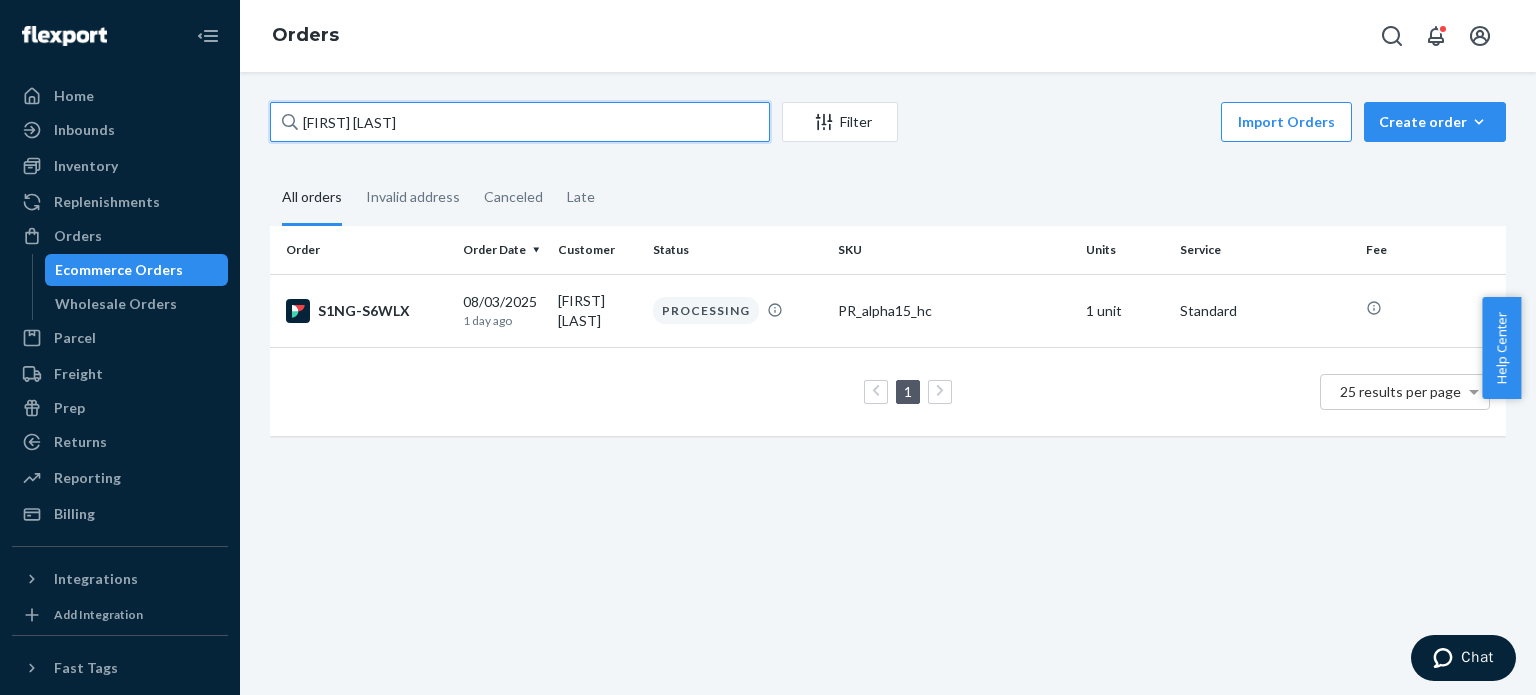paste on "795460" 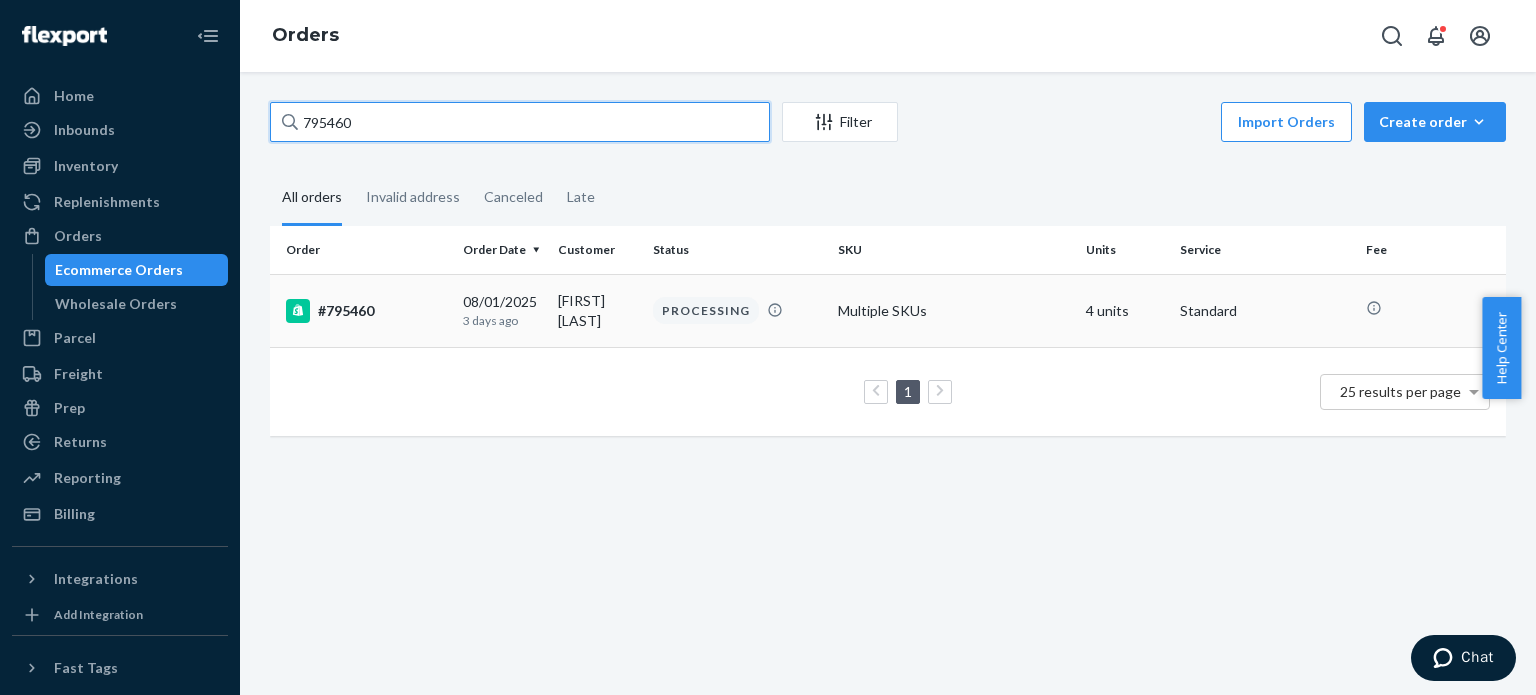 type on "795460" 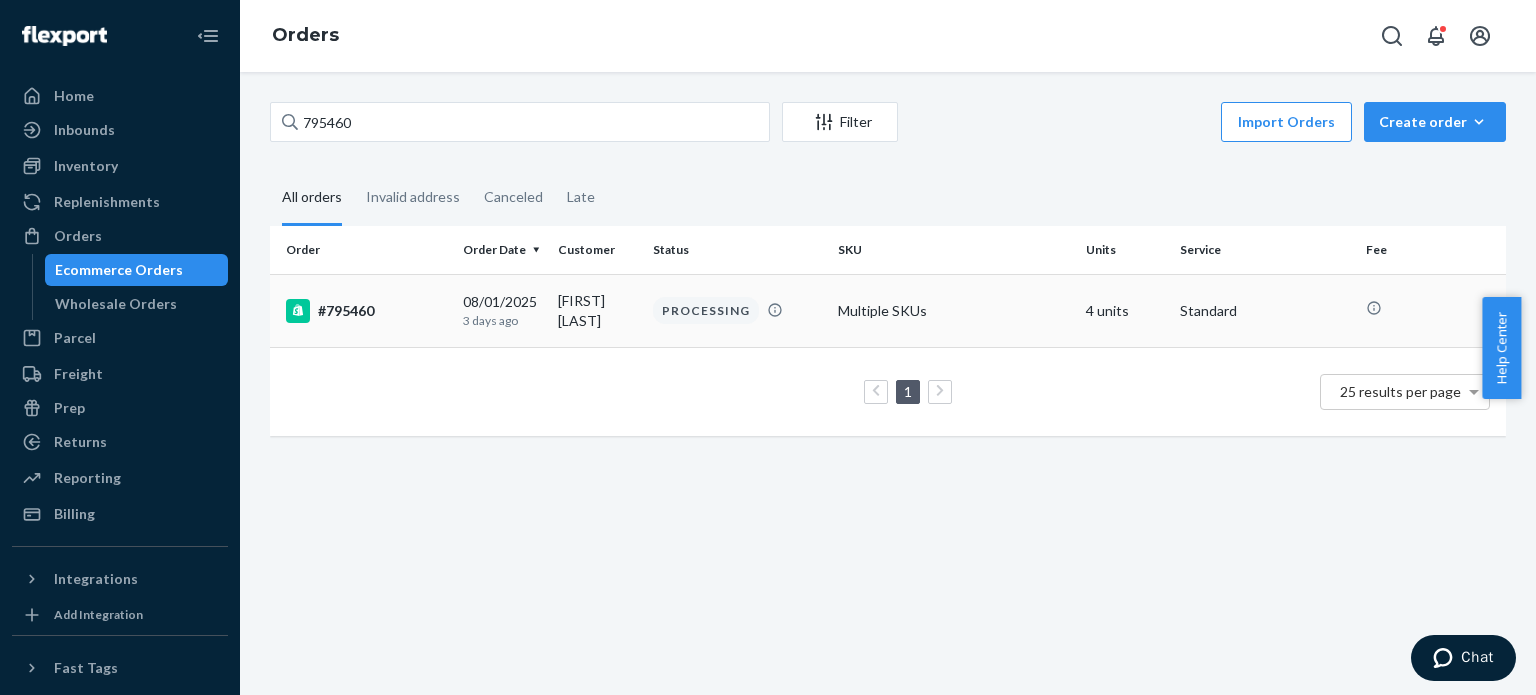 click on "#795460" at bounding box center (362, 310) 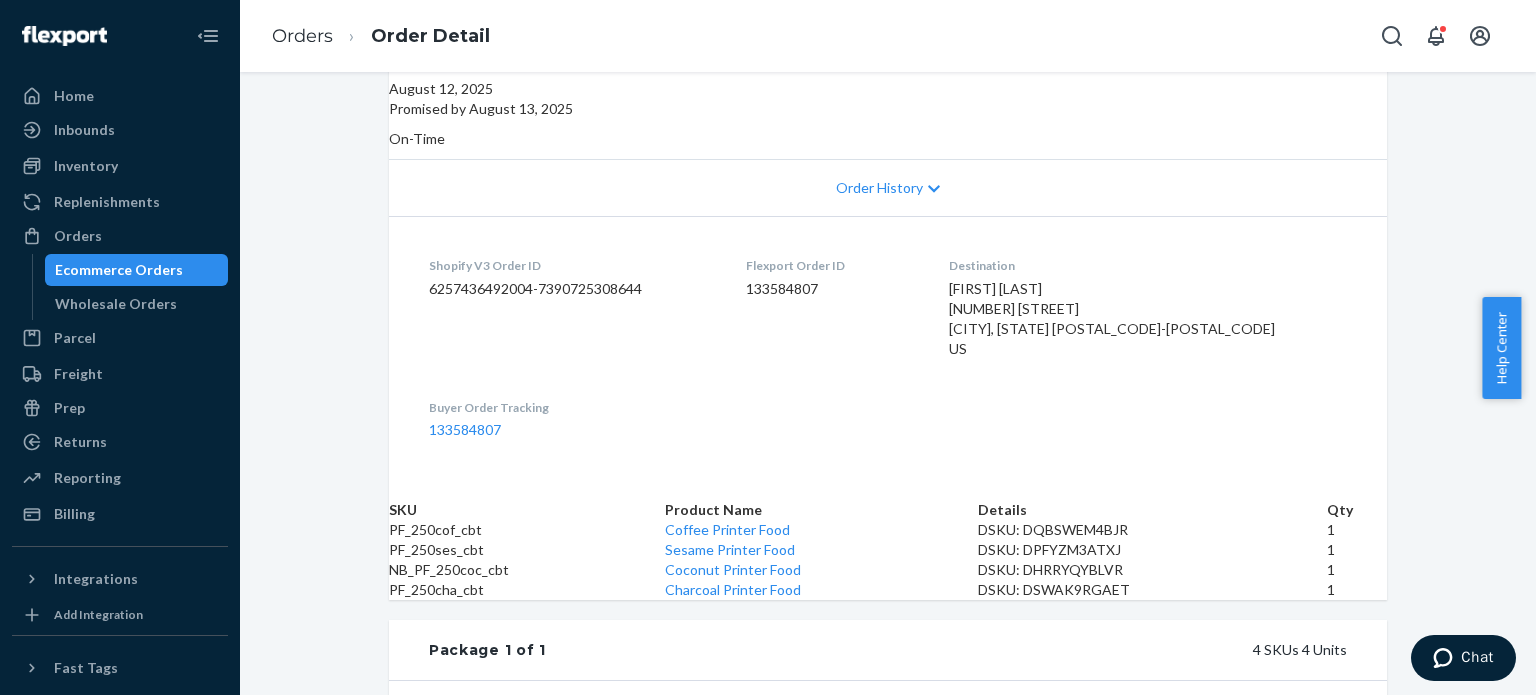 scroll, scrollTop: 351, scrollLeft: 0, axis: vertical 